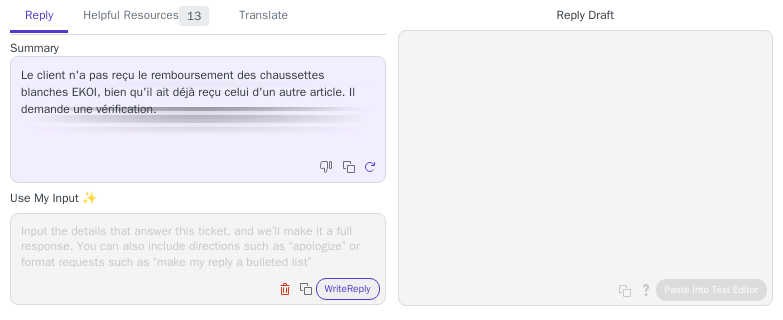 scroll, scrollTop: 0, scrollLeft: 0, axis: both 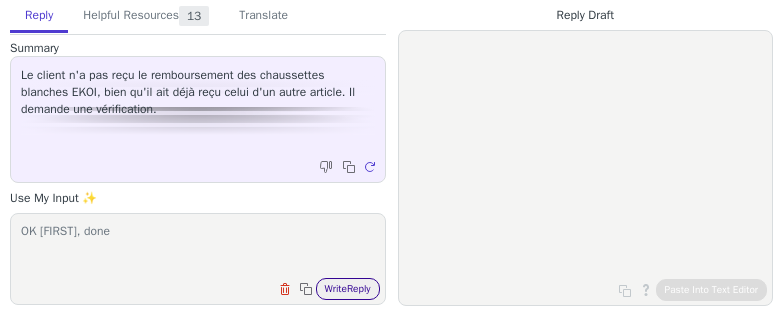 type on "OK Harald, done" 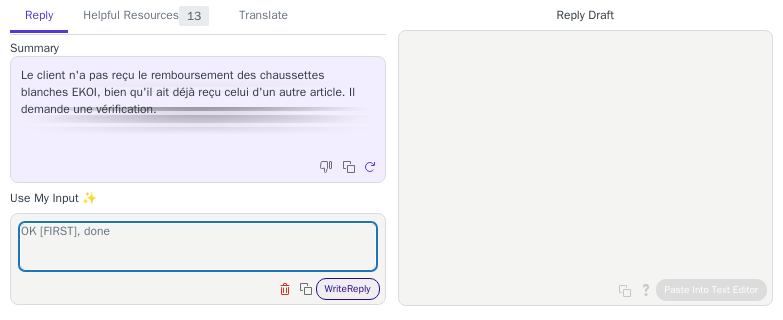 click on "Write  Reply" at bounding box center [348, 289] 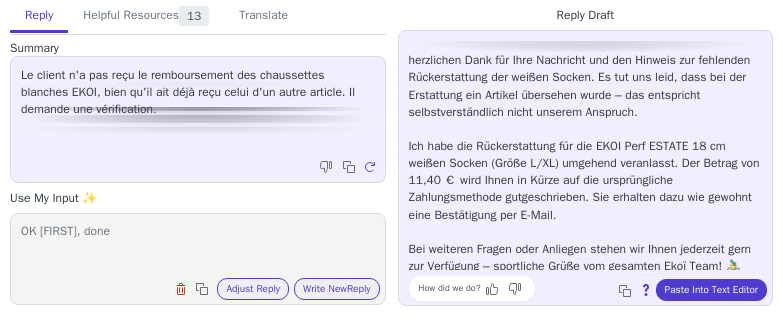 scroll, scrollTop: 45, scrollLeft: 0, axis: vertical 